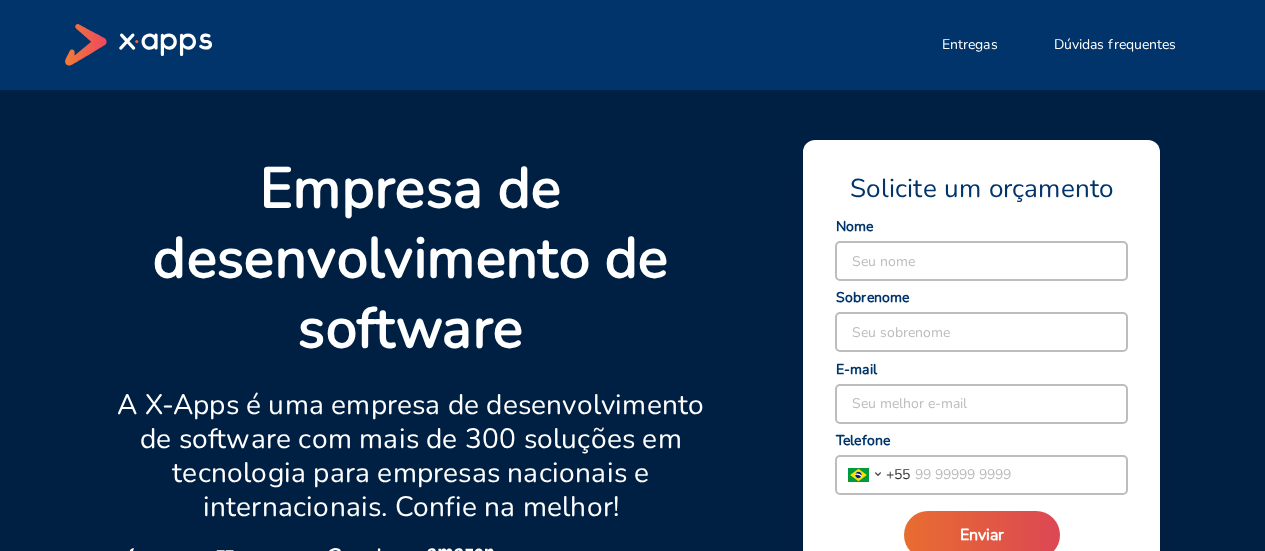 scroll, scrollTop: 0, scrollLeft: 0, axis: both 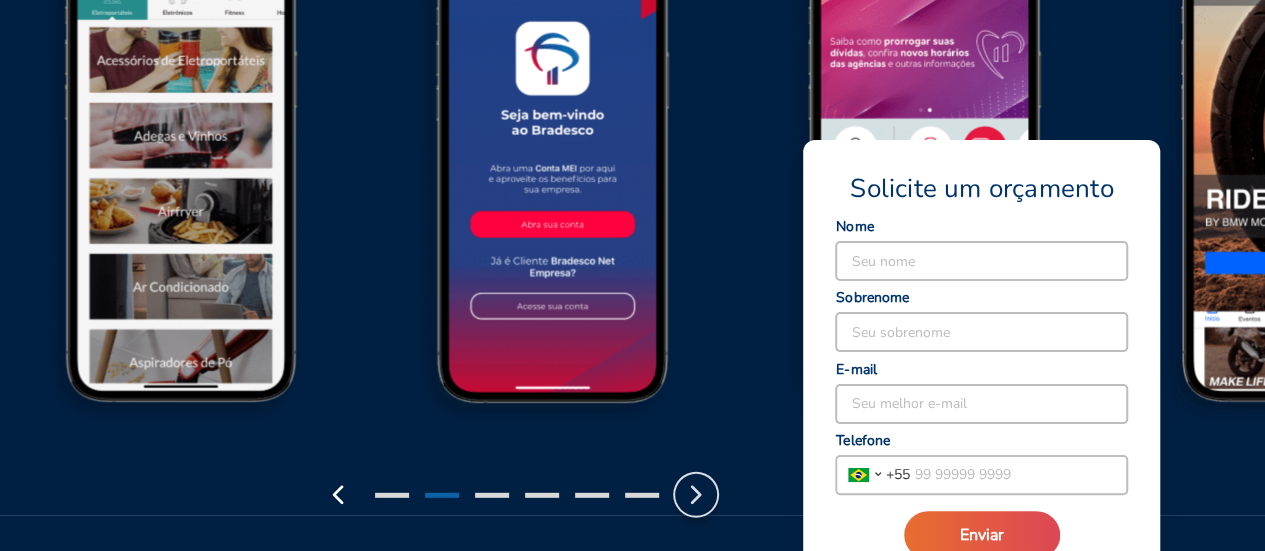 click 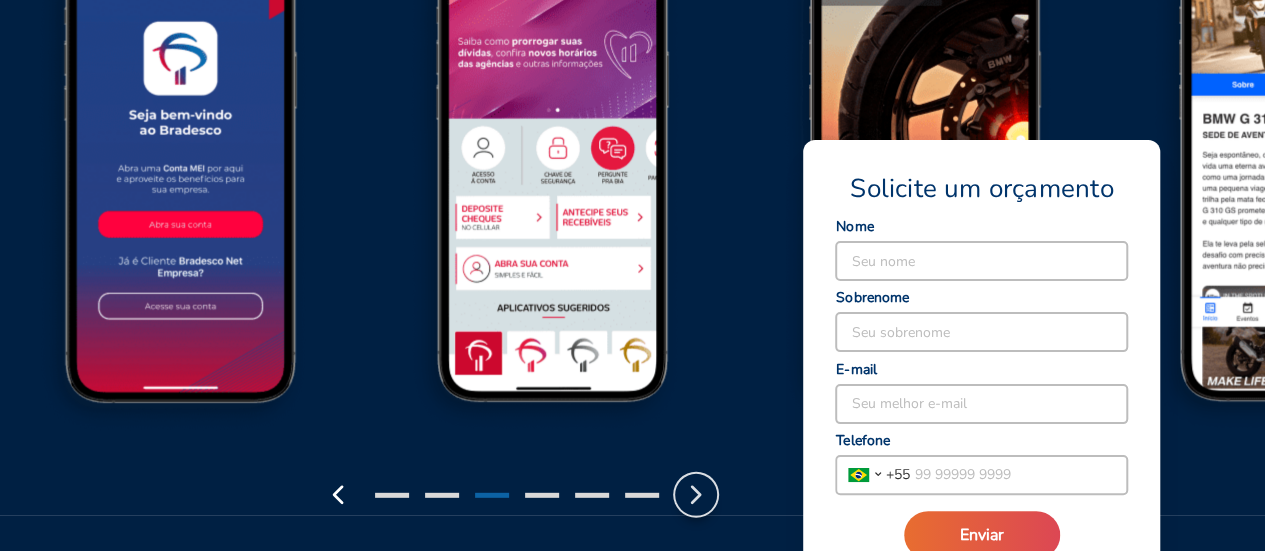 click 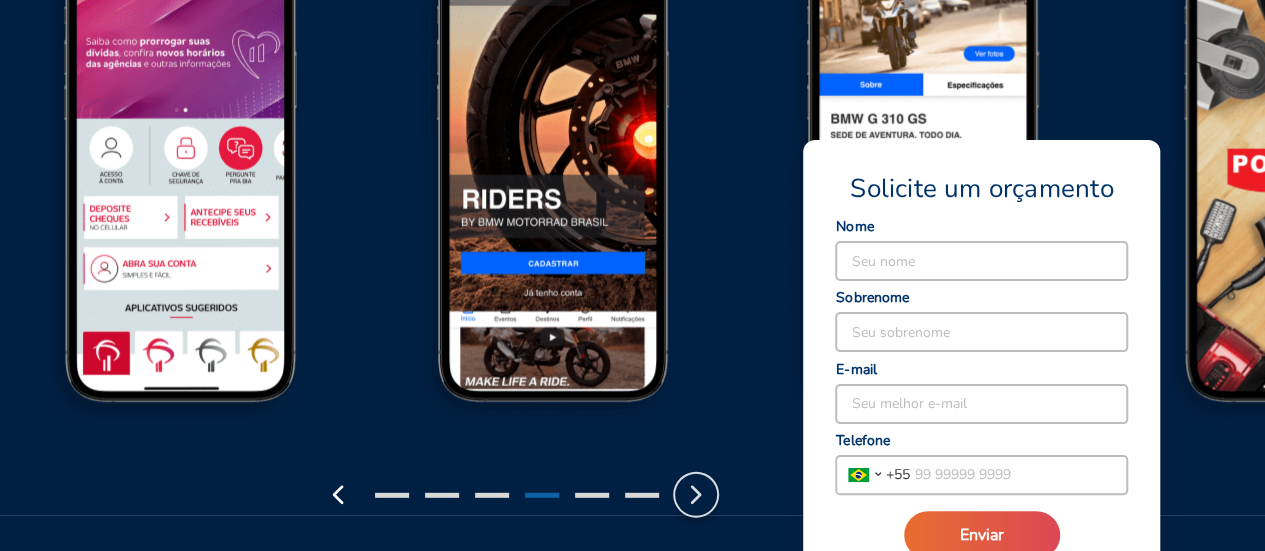 click 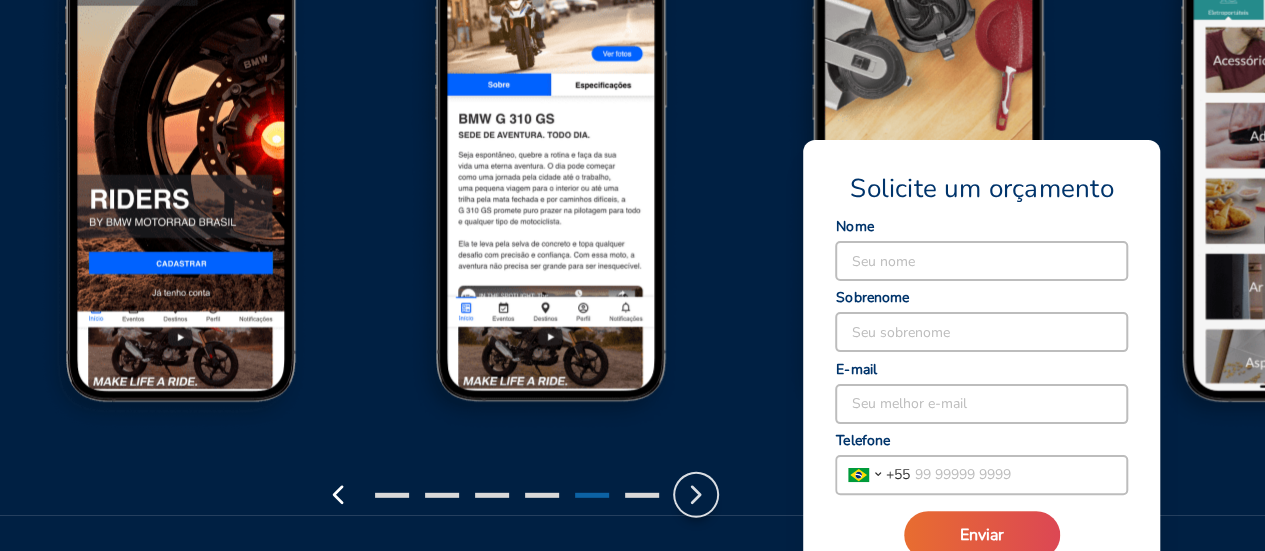 click 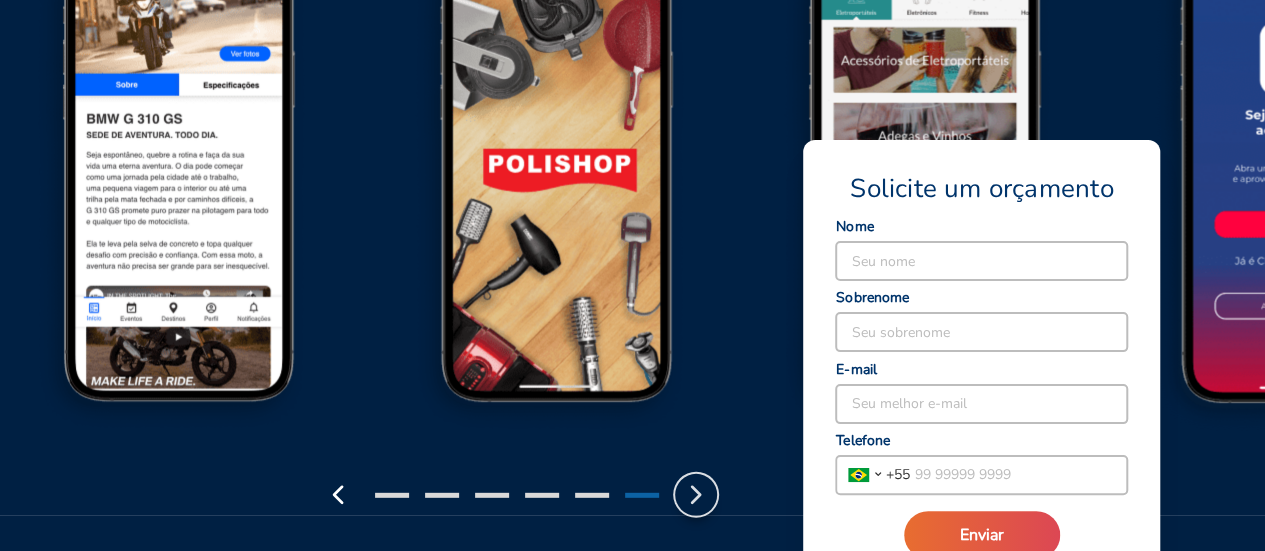 click 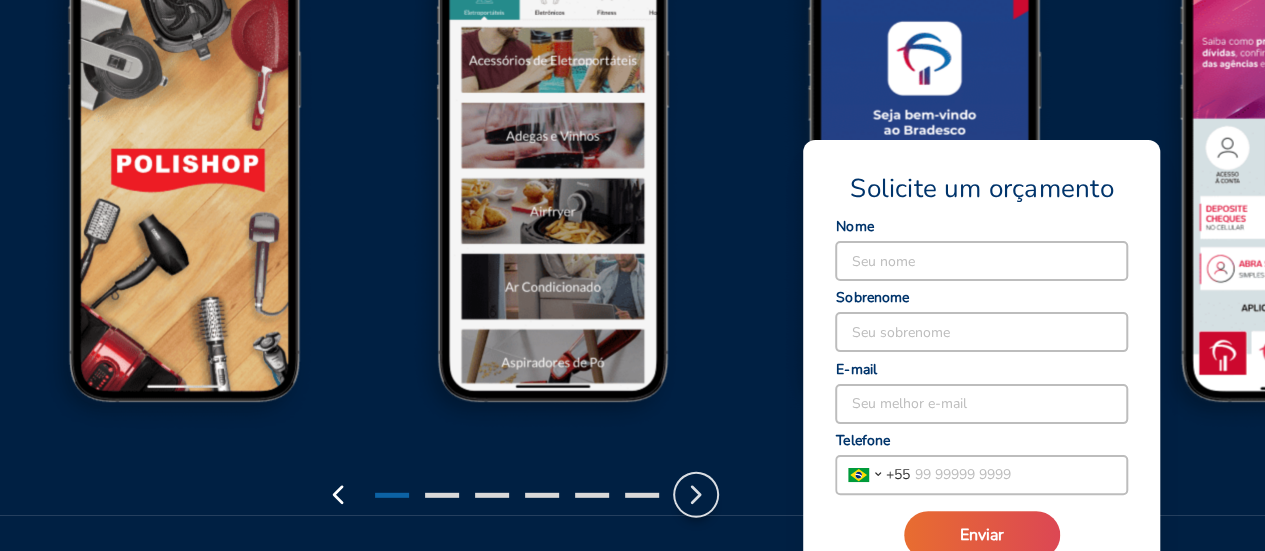 click 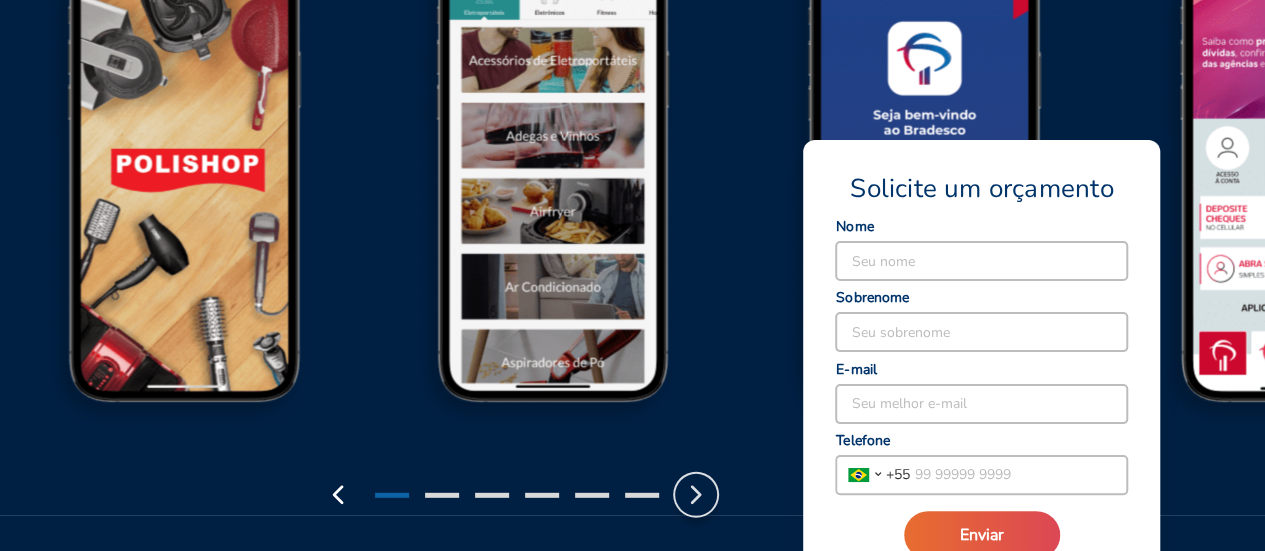 click 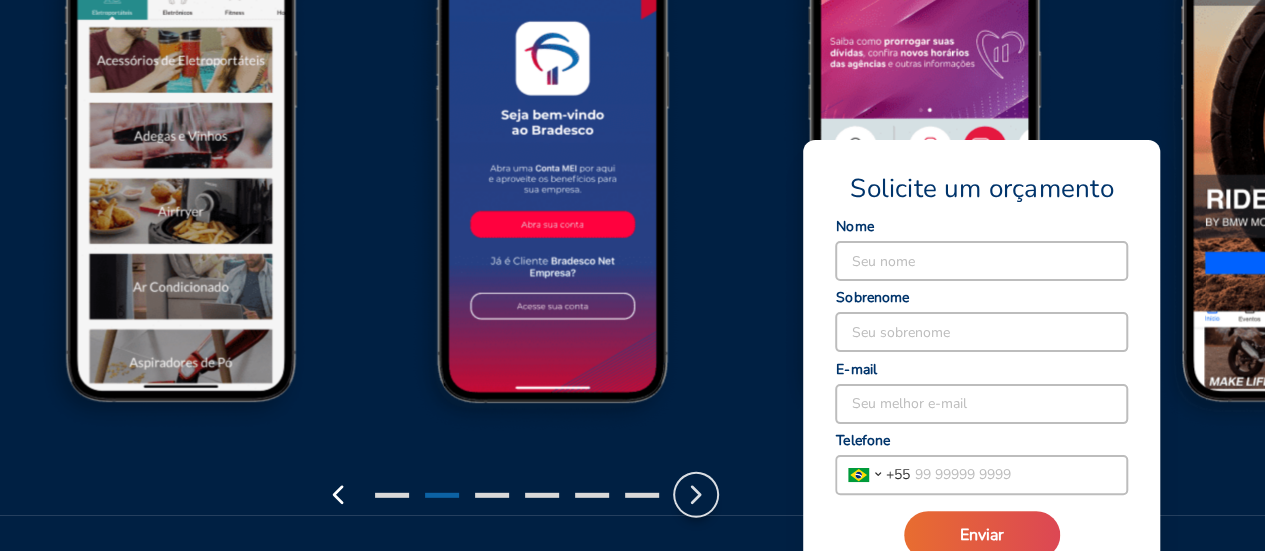 click 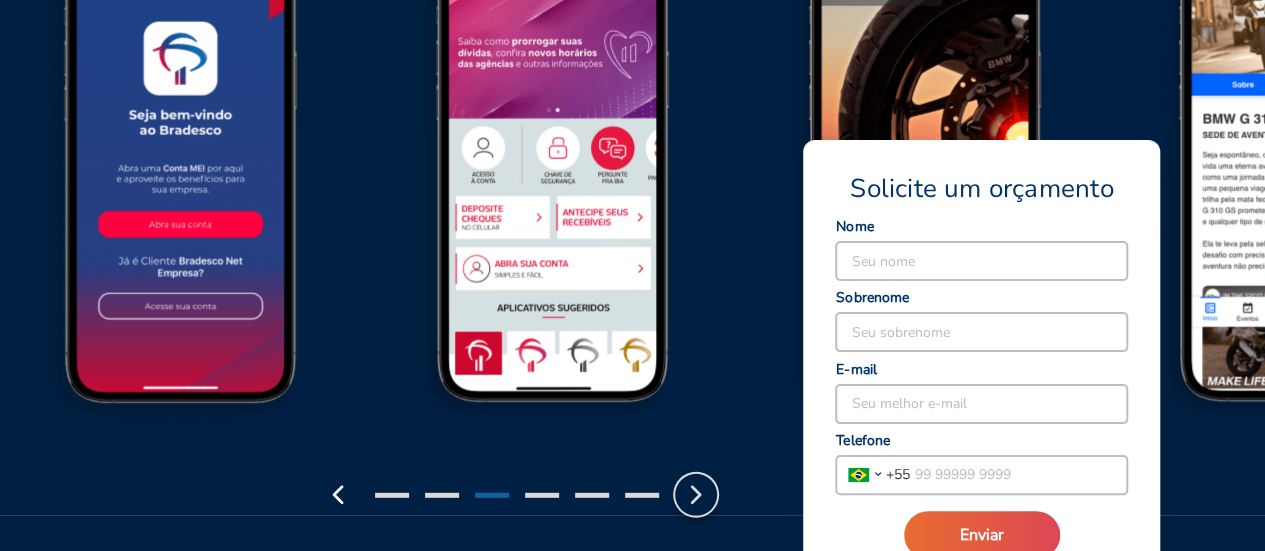click 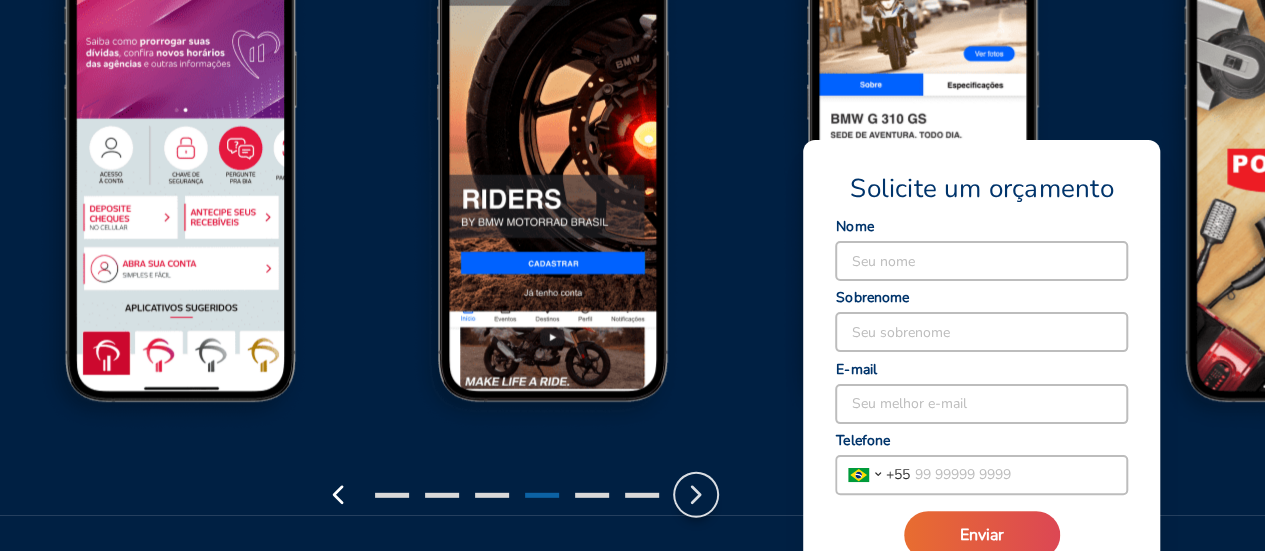 click 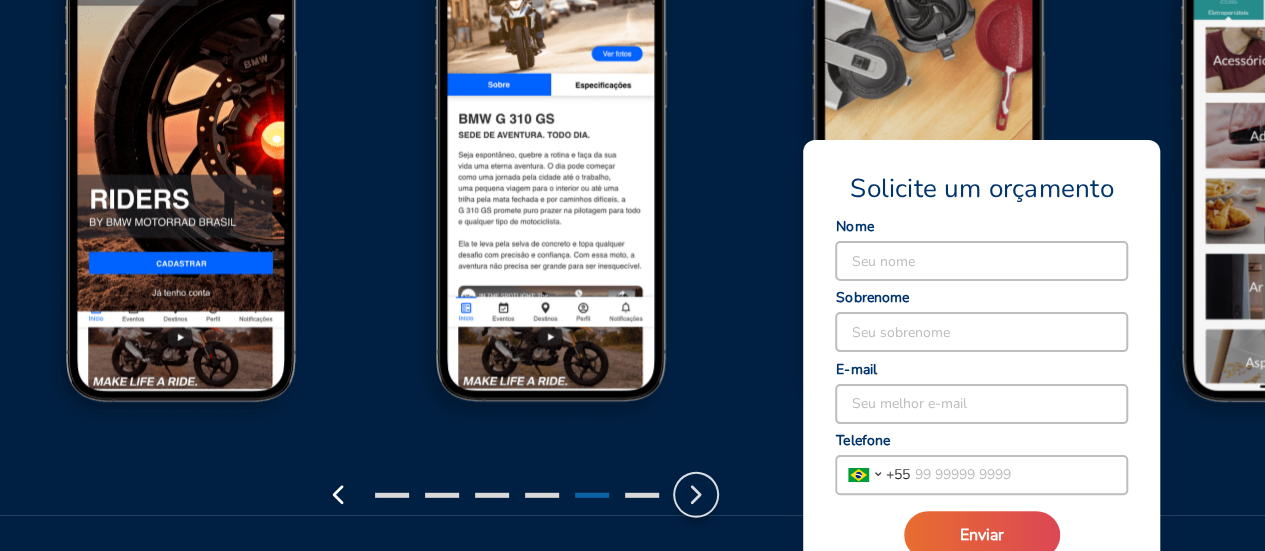click 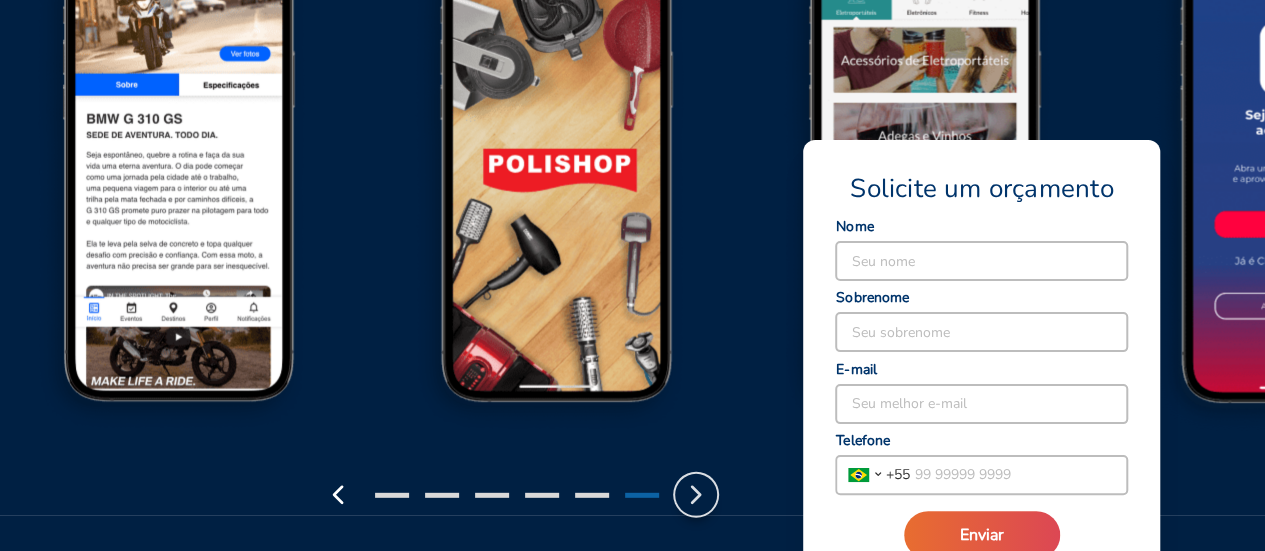 click 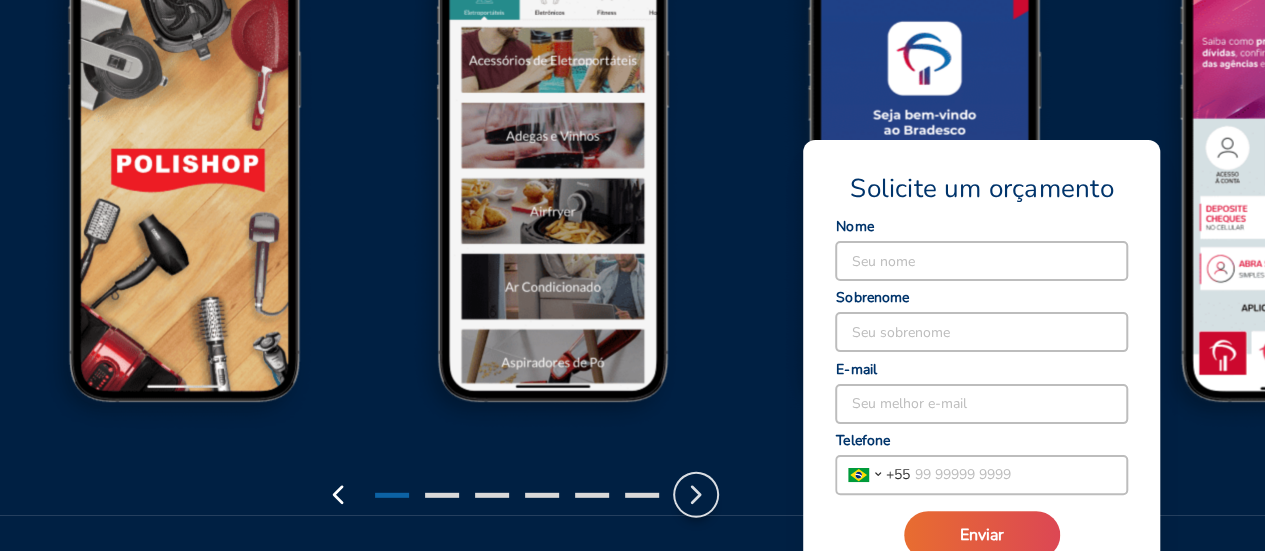 click 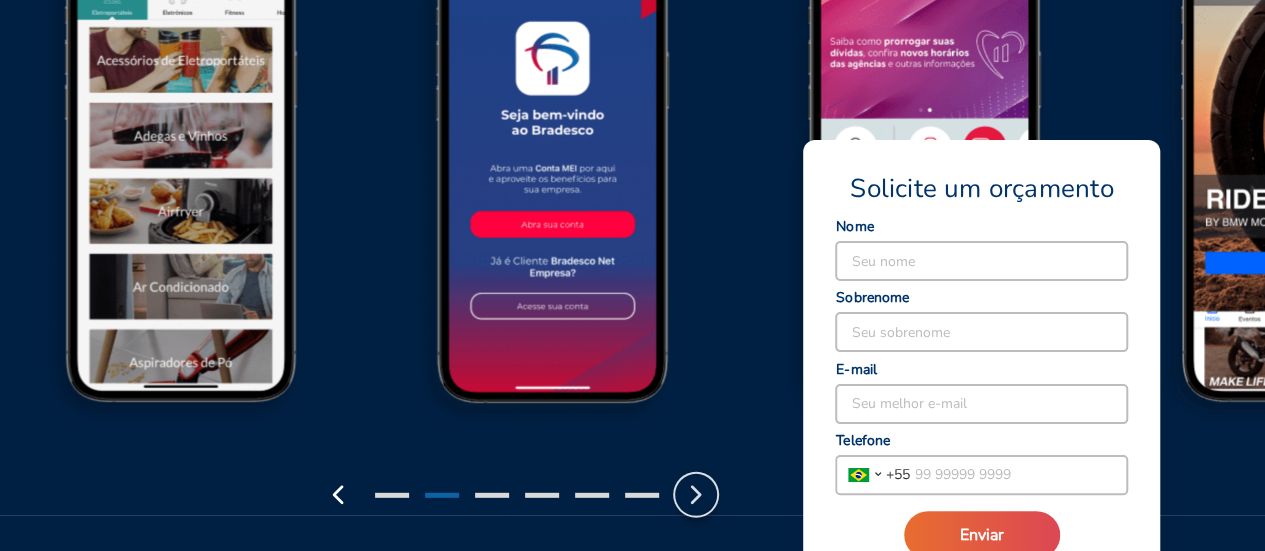 click 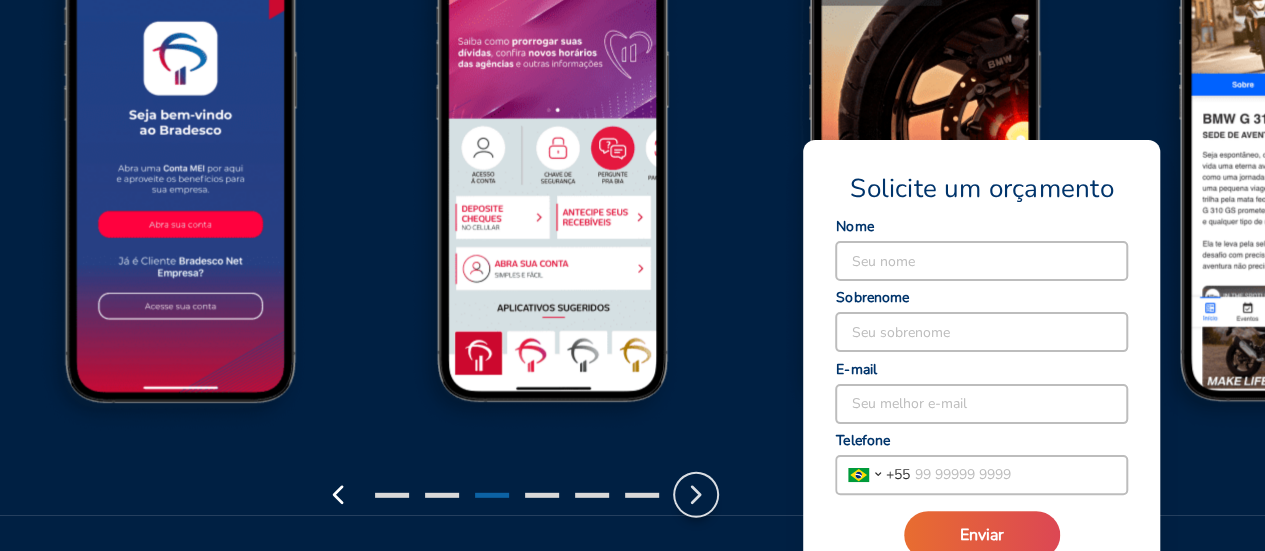 click 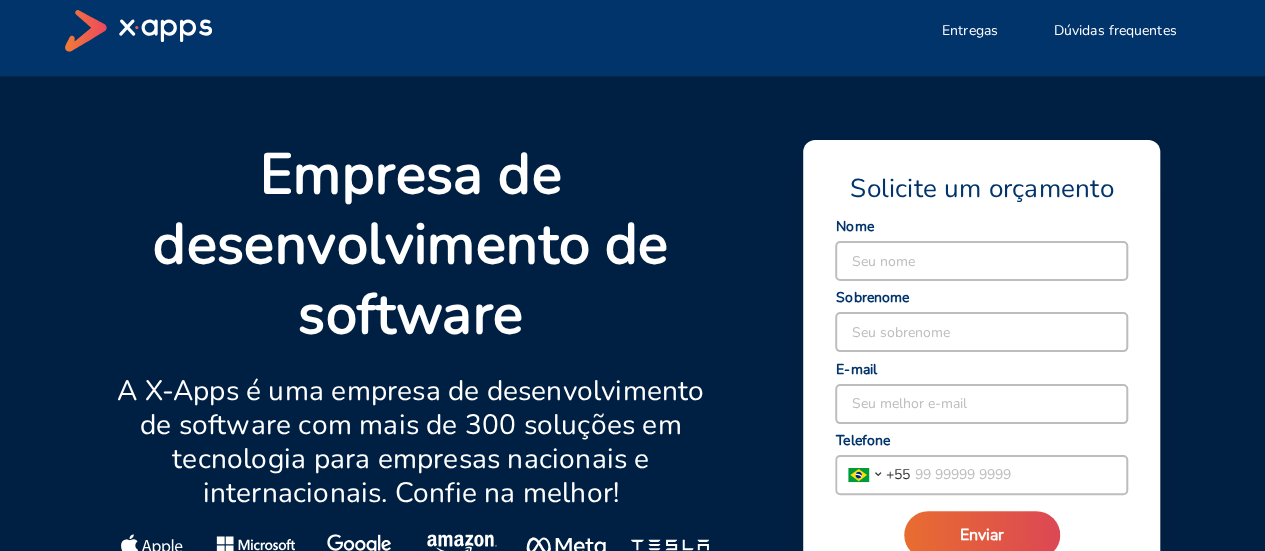 scroll, scrollTop: 0, scrollLeft: 0, axis: both 